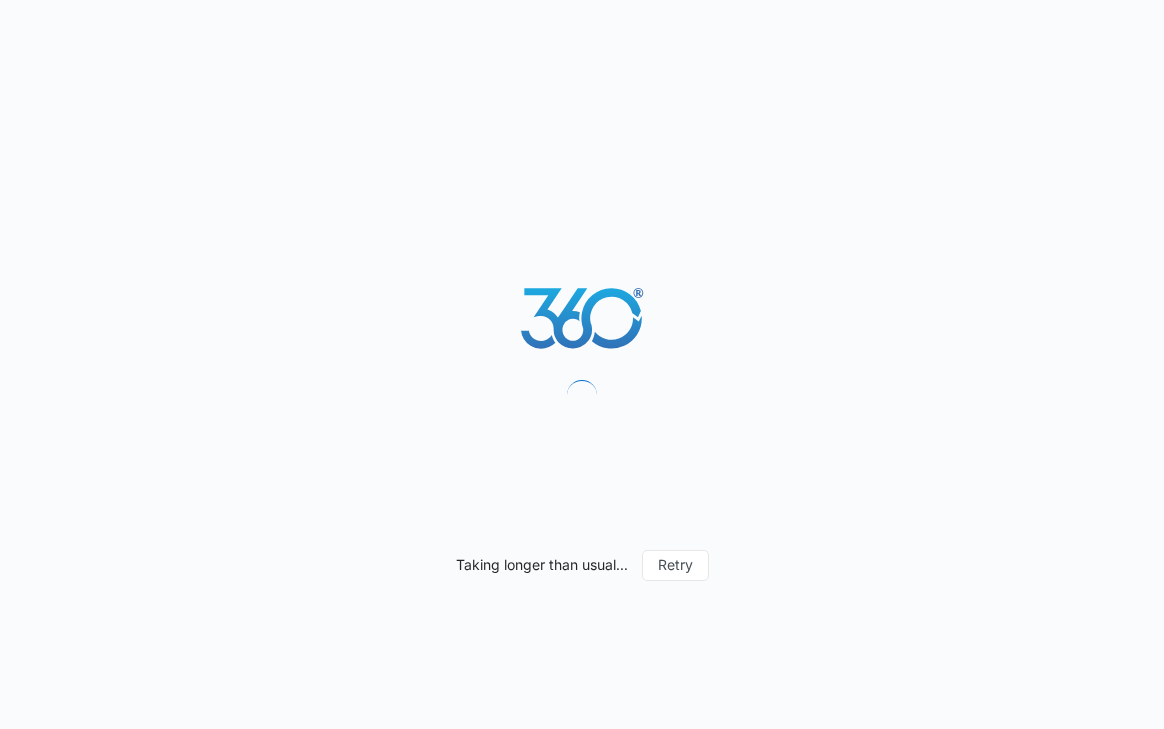 scroll, scrollTop: 0, scrollLeft: 0, axis: both 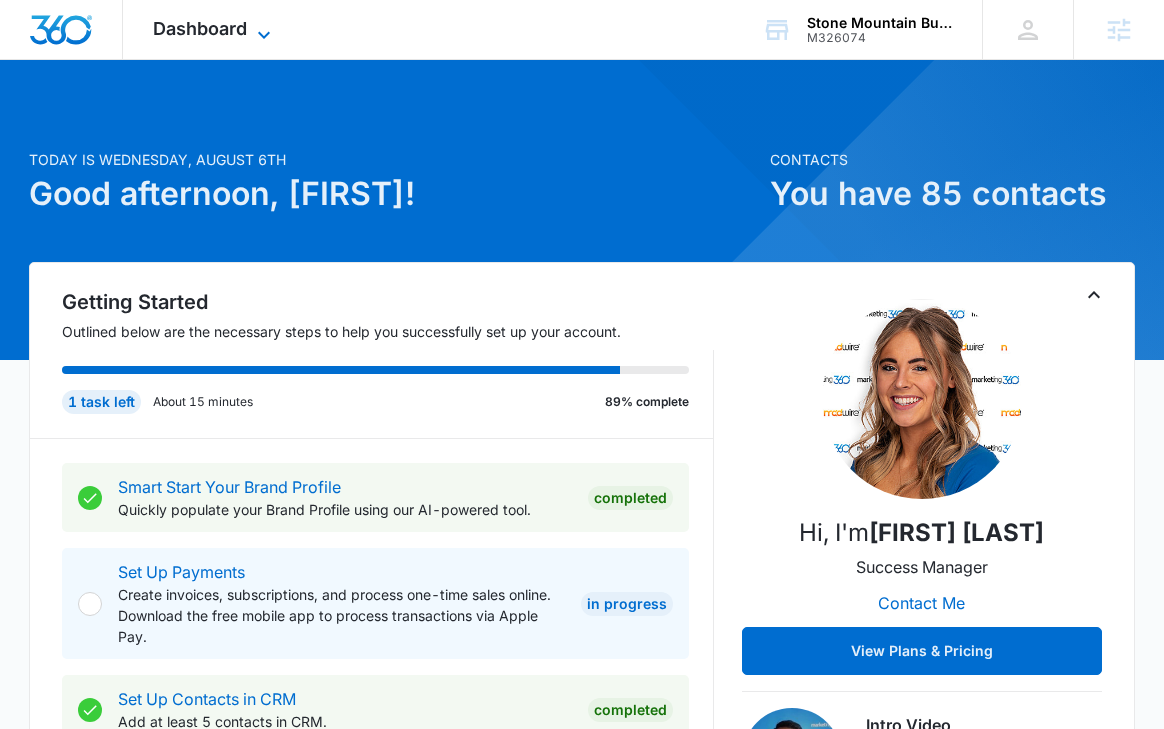 click on "Dashboard" at bounding box center (200, 28) 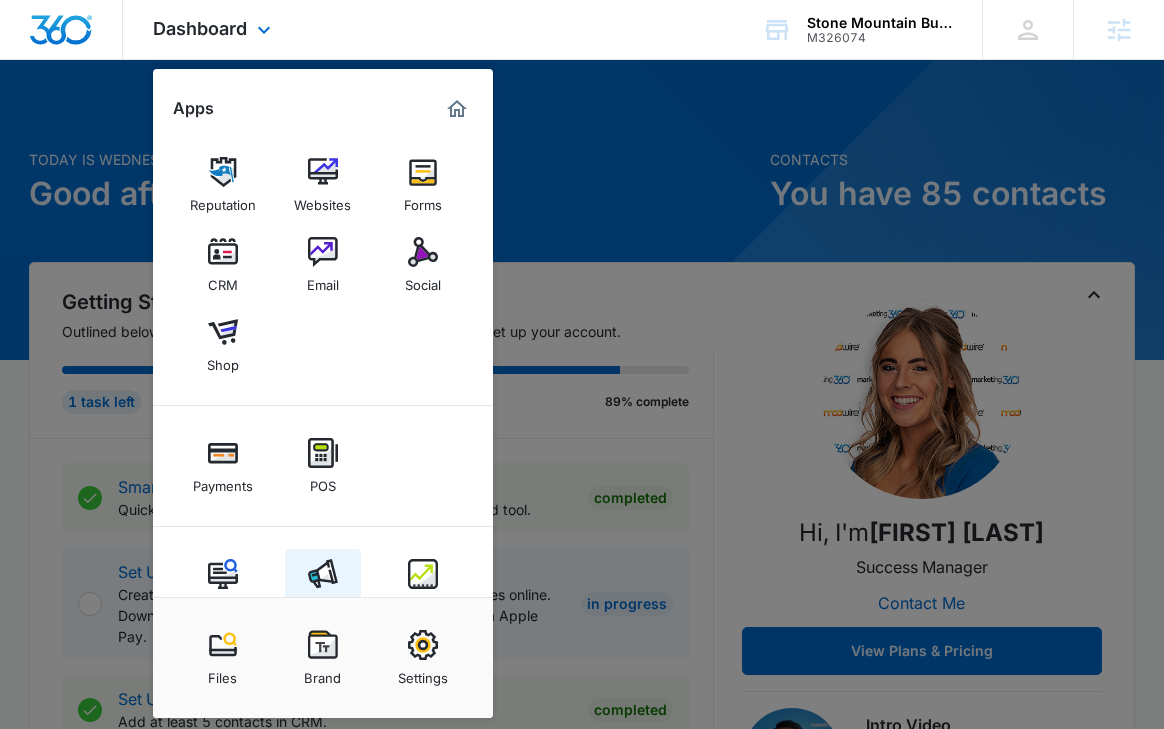 click at bounding box center [323, 574] 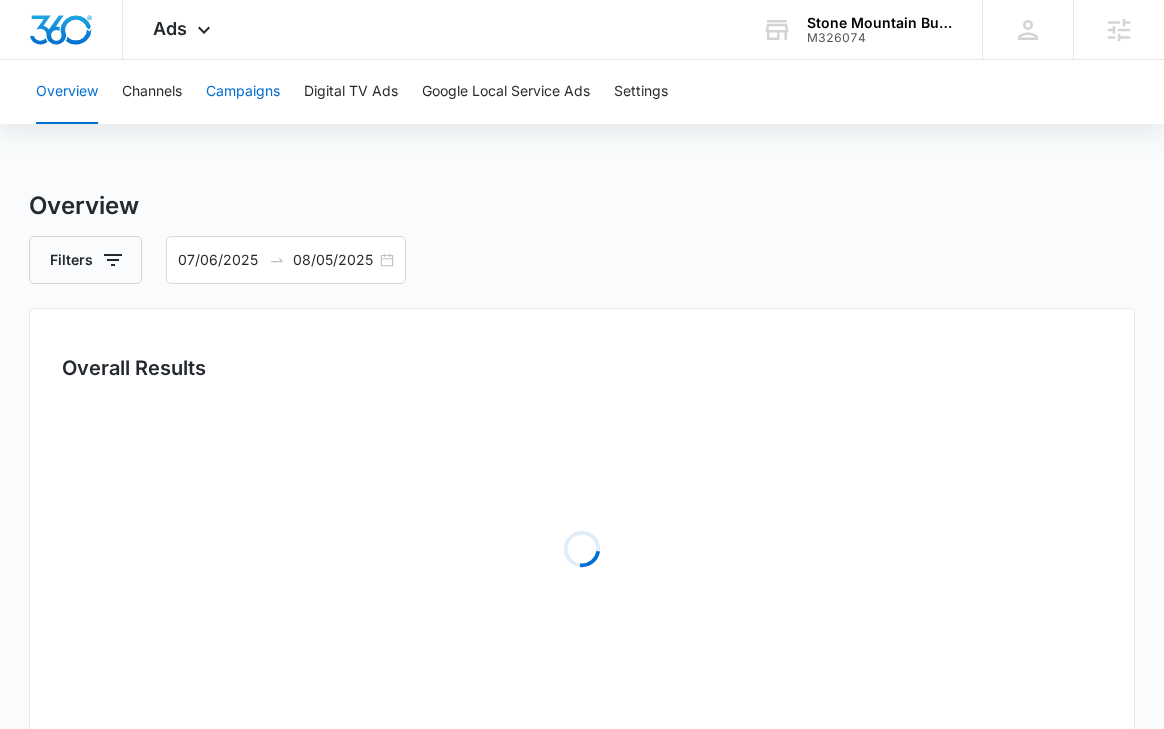 click on "Campaigns" at bounding box center [243, 92] 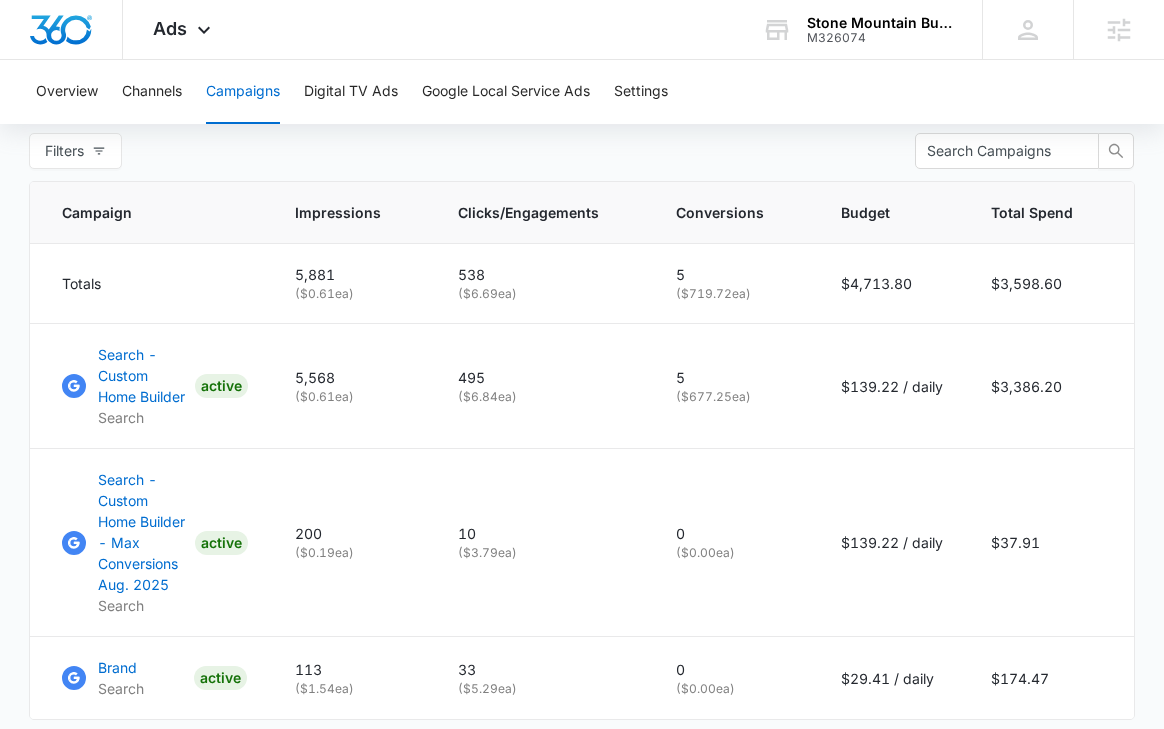 scroll, scrollTop: 906, scrollLeft: 0, axis: vertical 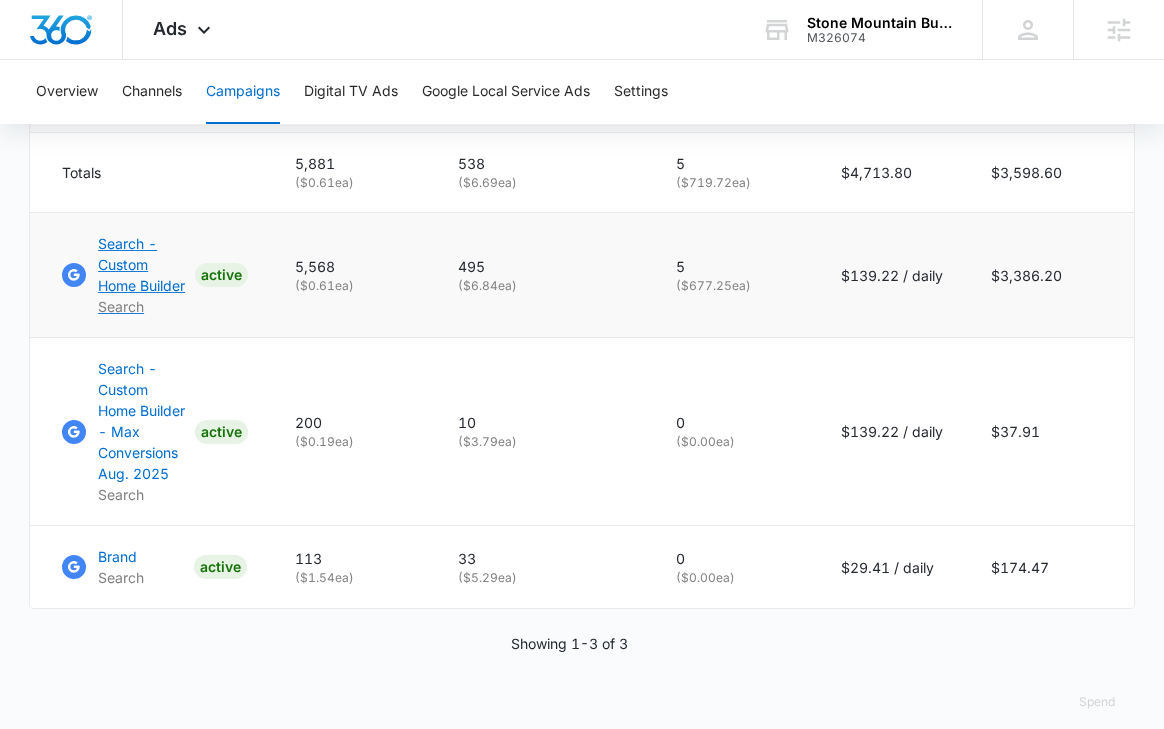 click on "Search - Custom Home Builder" at bounding box center (142, 264) 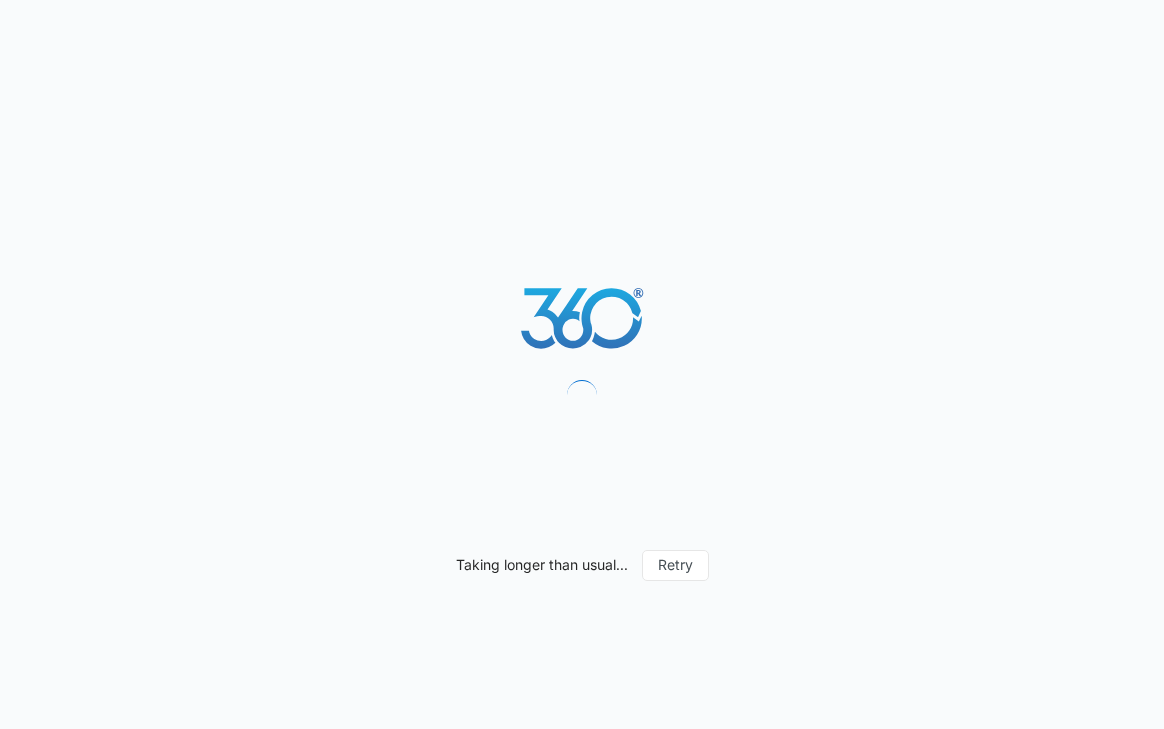 scroll, scrollTop: 0, scrollLeft: 0, axis: both 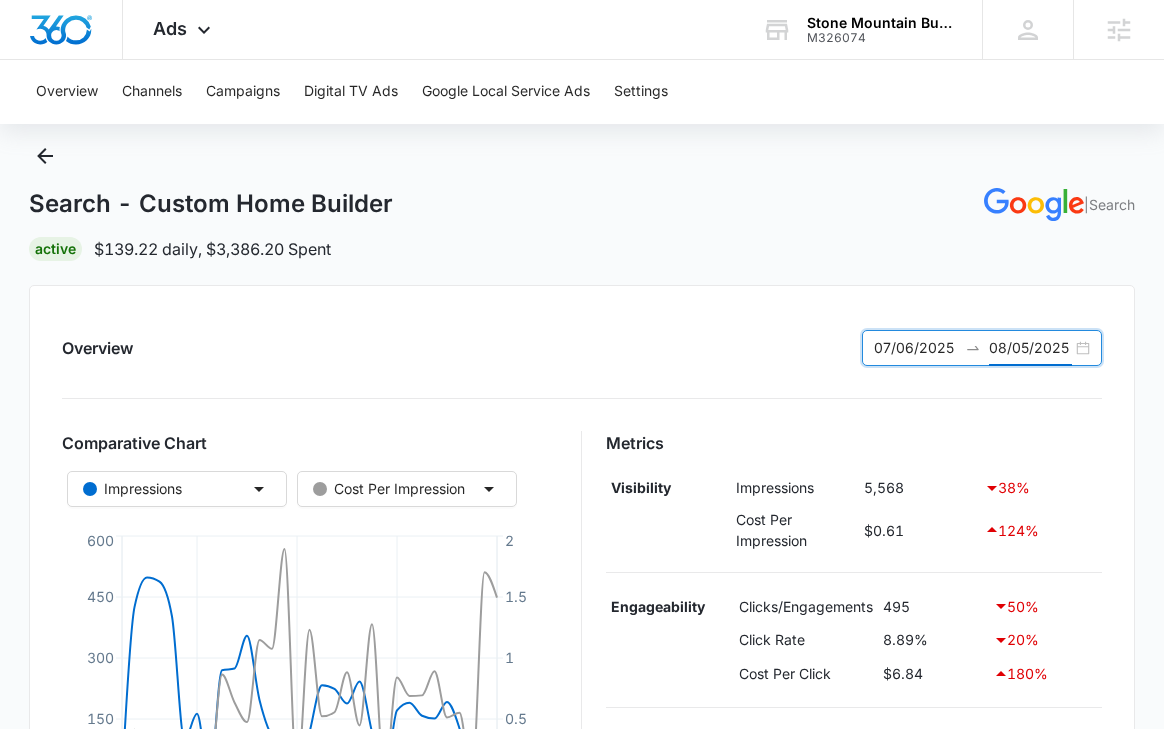 click on "08/05/2025" at bounding box center (1030, 348) 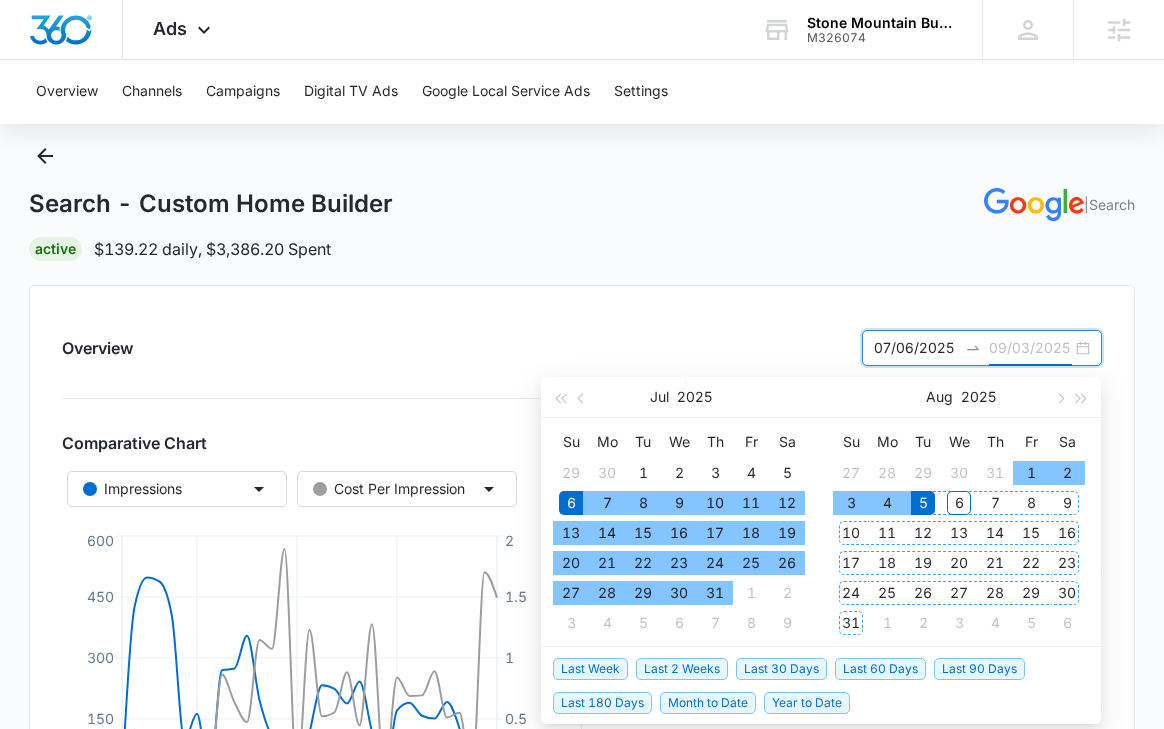 type on "08/05/2025" 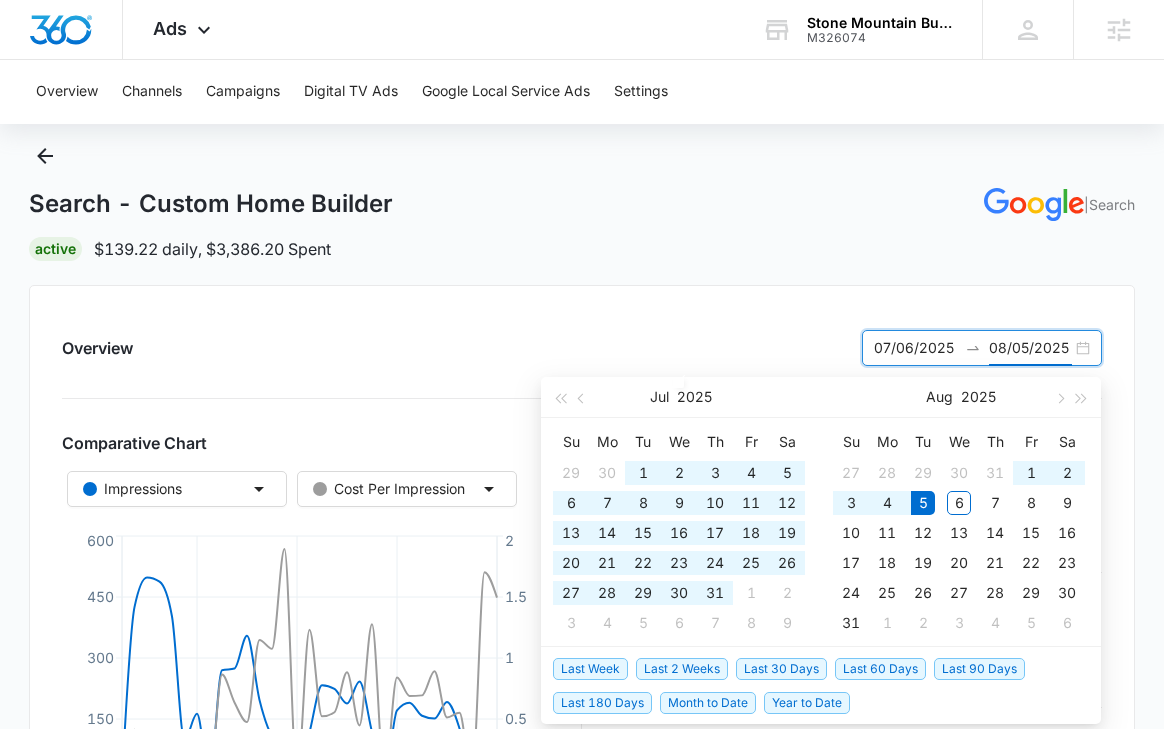 click on "Last 90 Days" at bounding box center (979, 669) 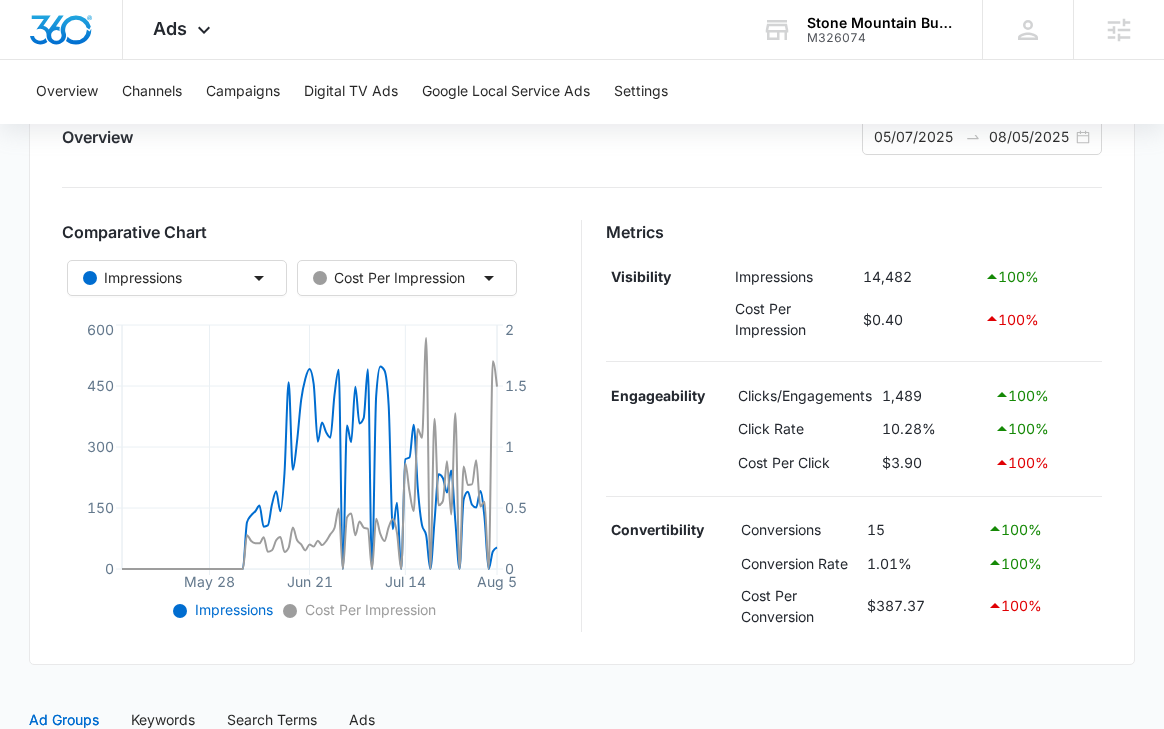 scroll, scrollTop: 829, scrollLeft: 0, axis: vertical 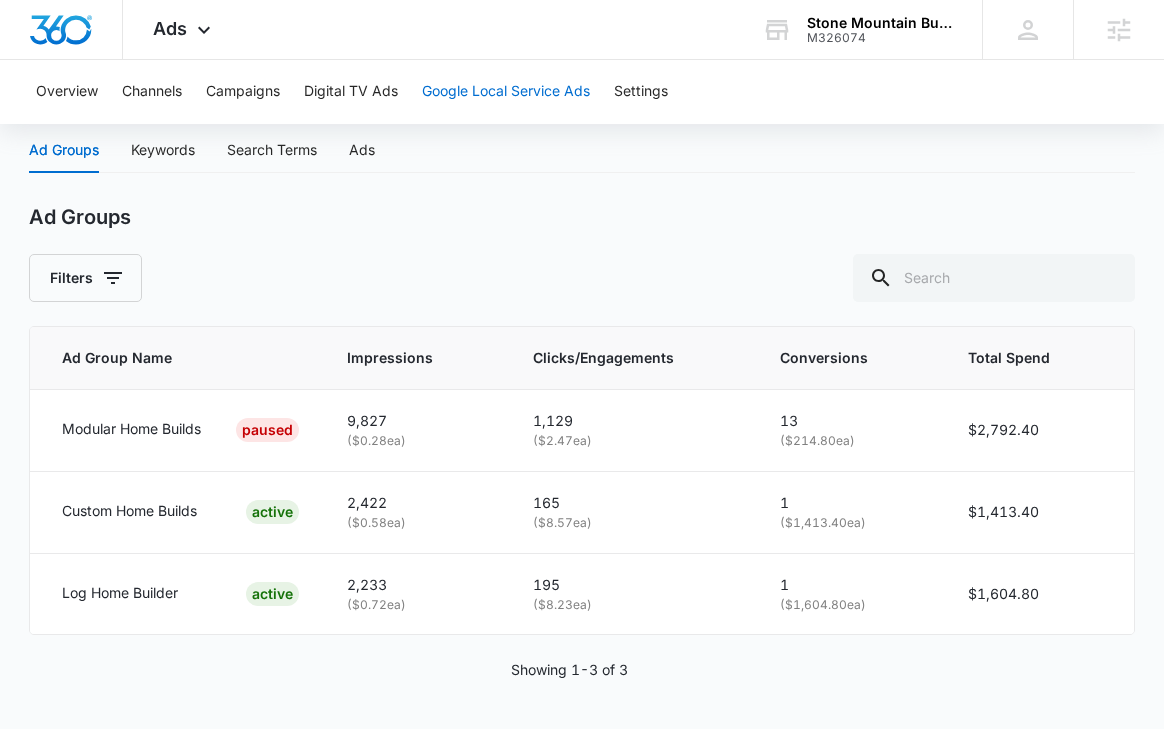 click on "Google Local Service Ads" at bounding box center [506, 92] 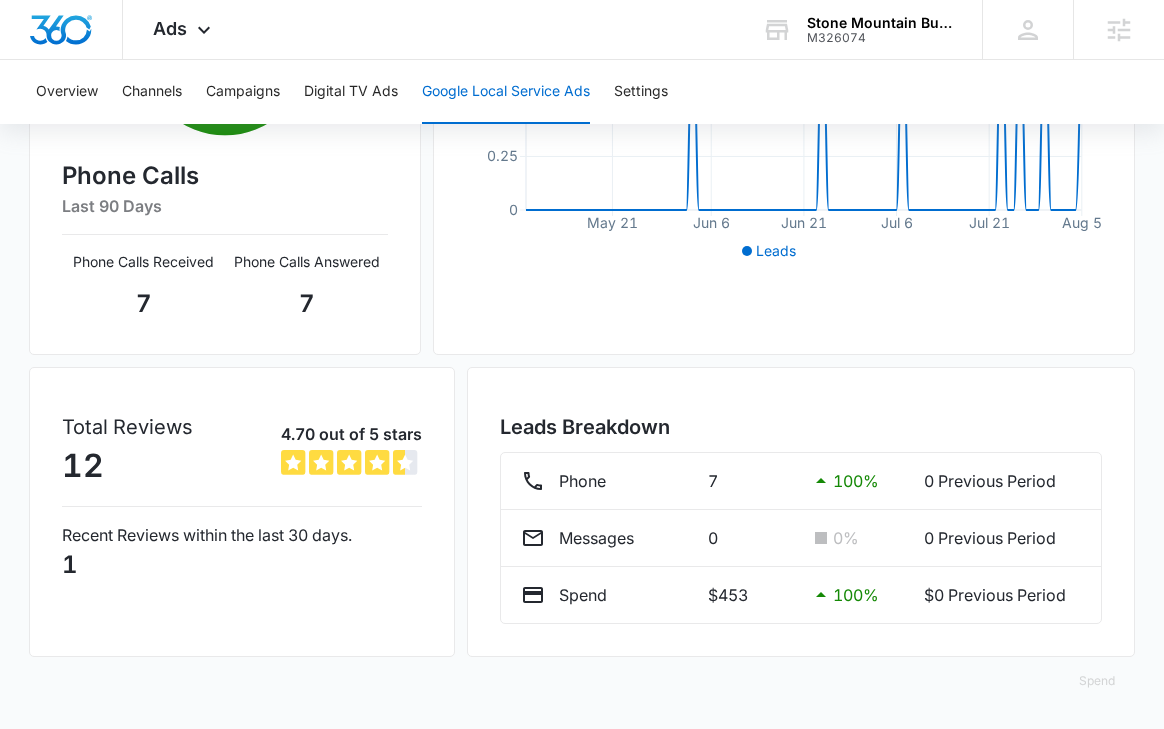 scroll, scrollTop: 0, scrollLeft: 0, axis: both 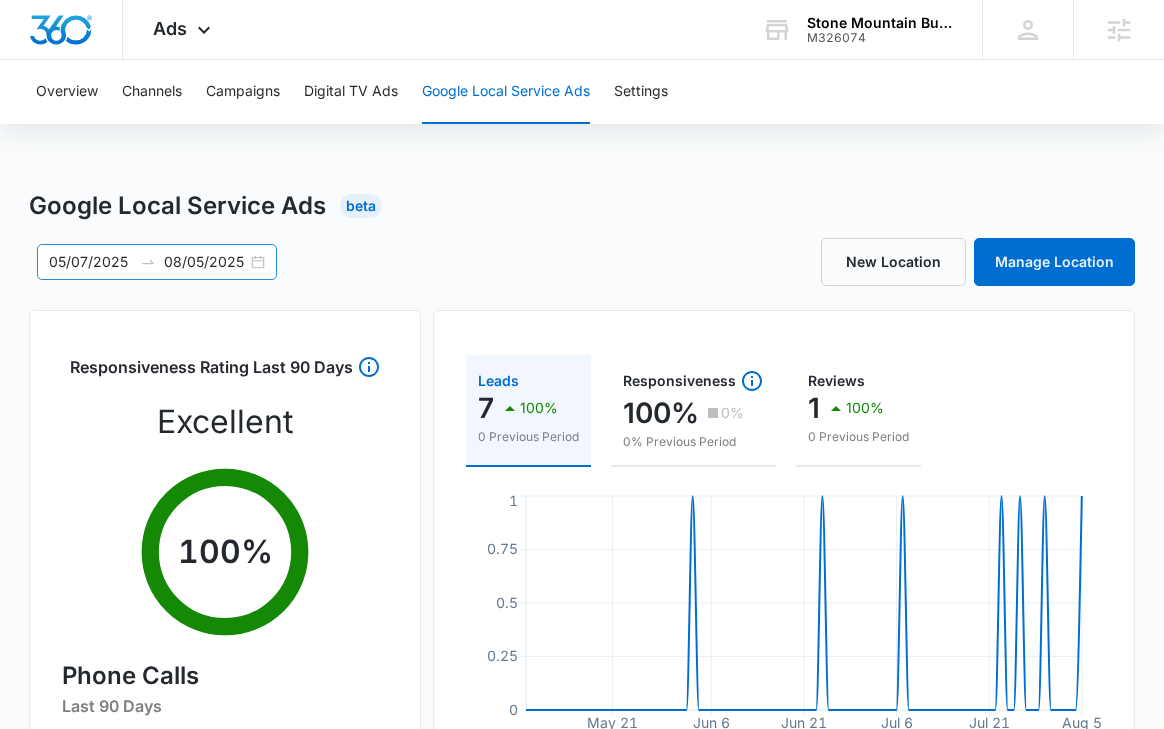 click on "08/05/2025" at bounding box center [205, 262] 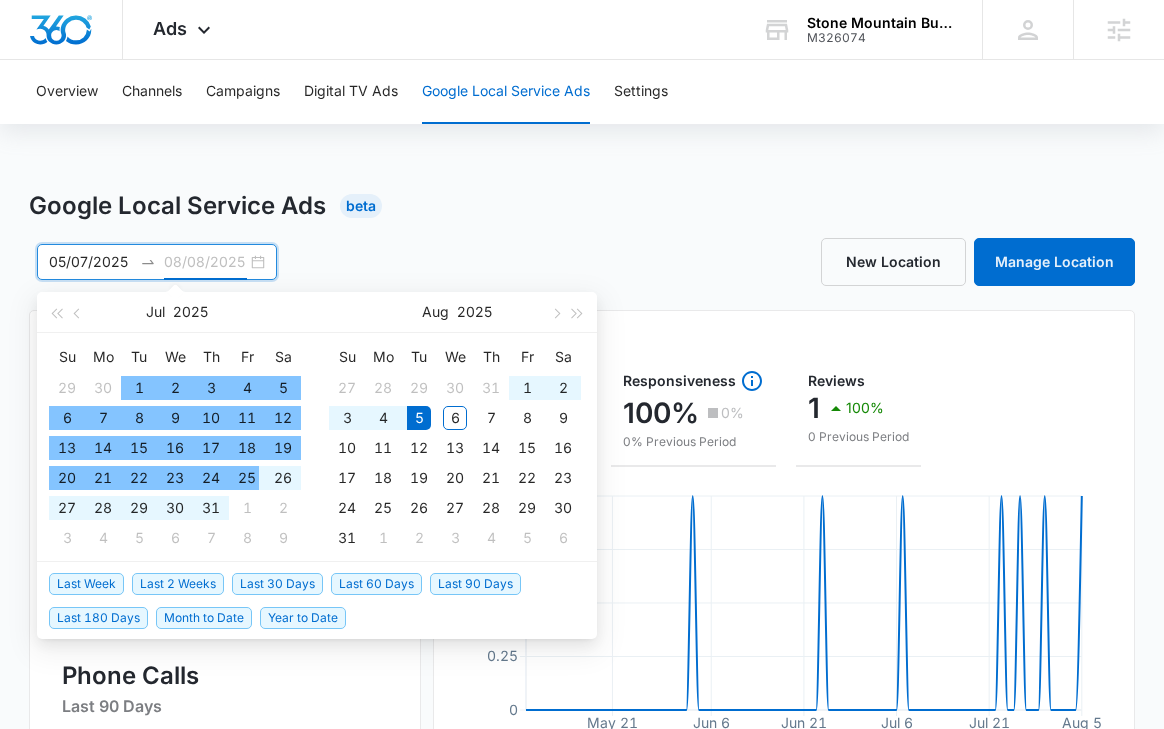 type on "08/05/2025" 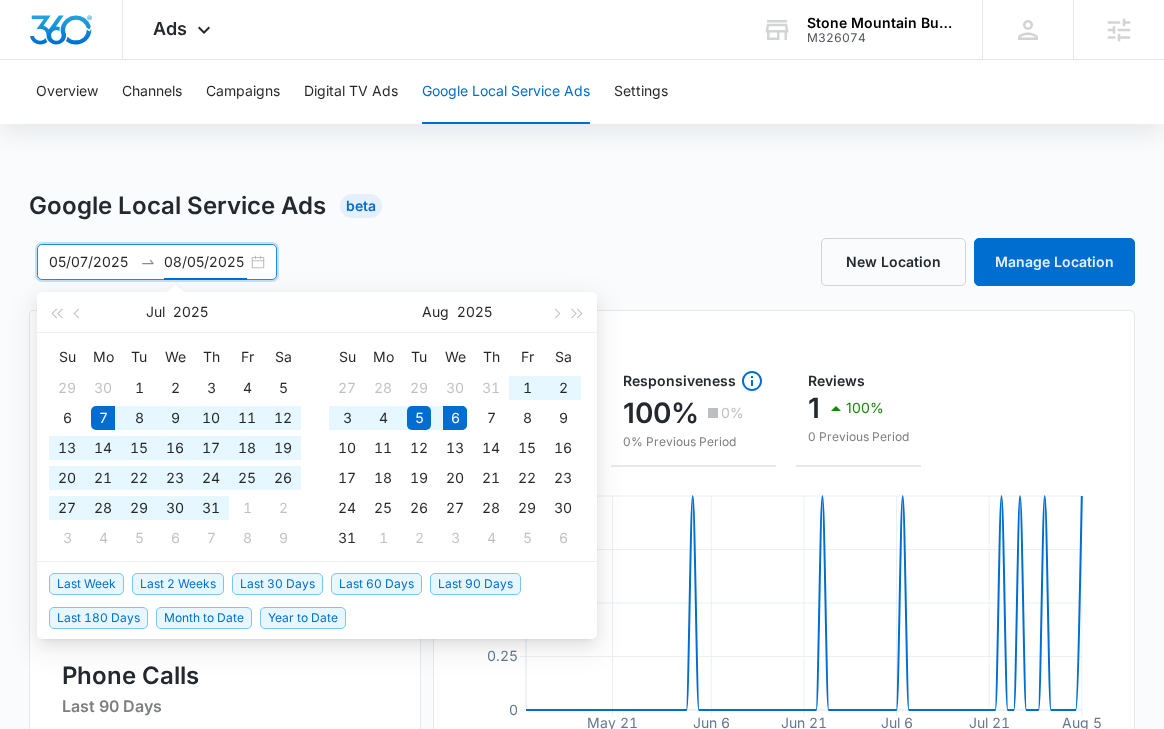 click on "Last 30 Days" at bounding box center [277, 584] 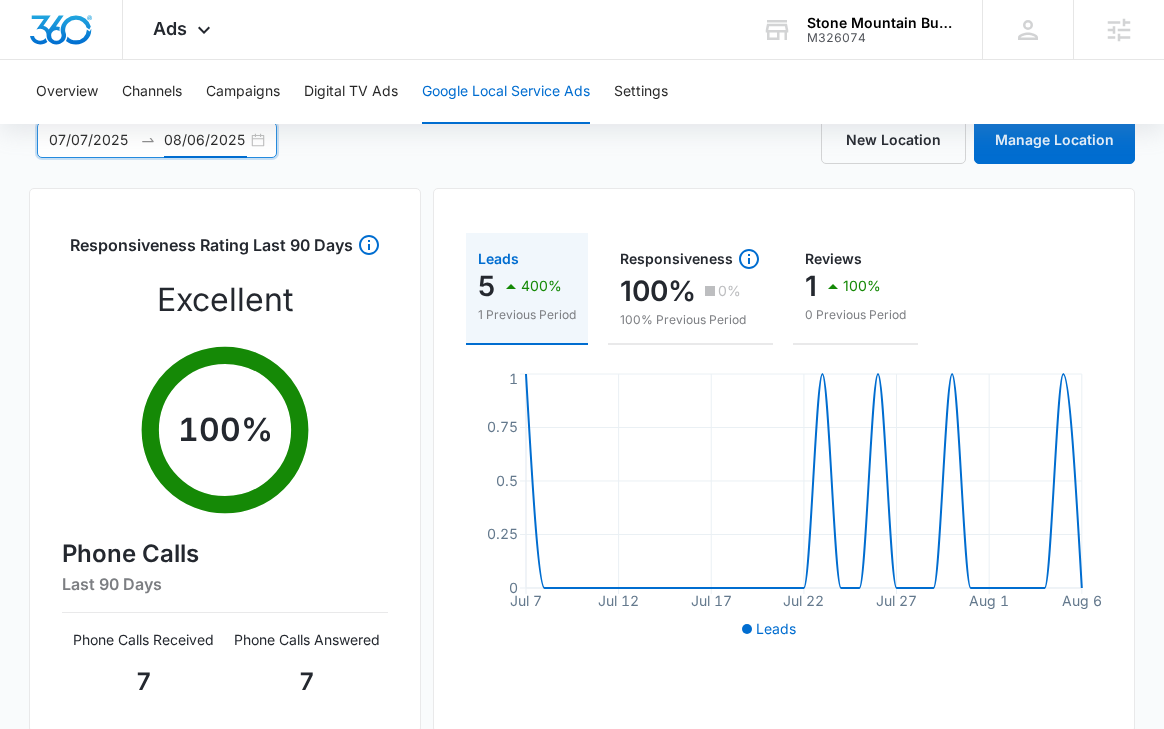 scroll, scrollTop: 0, scrollLeft: 0, axis: both 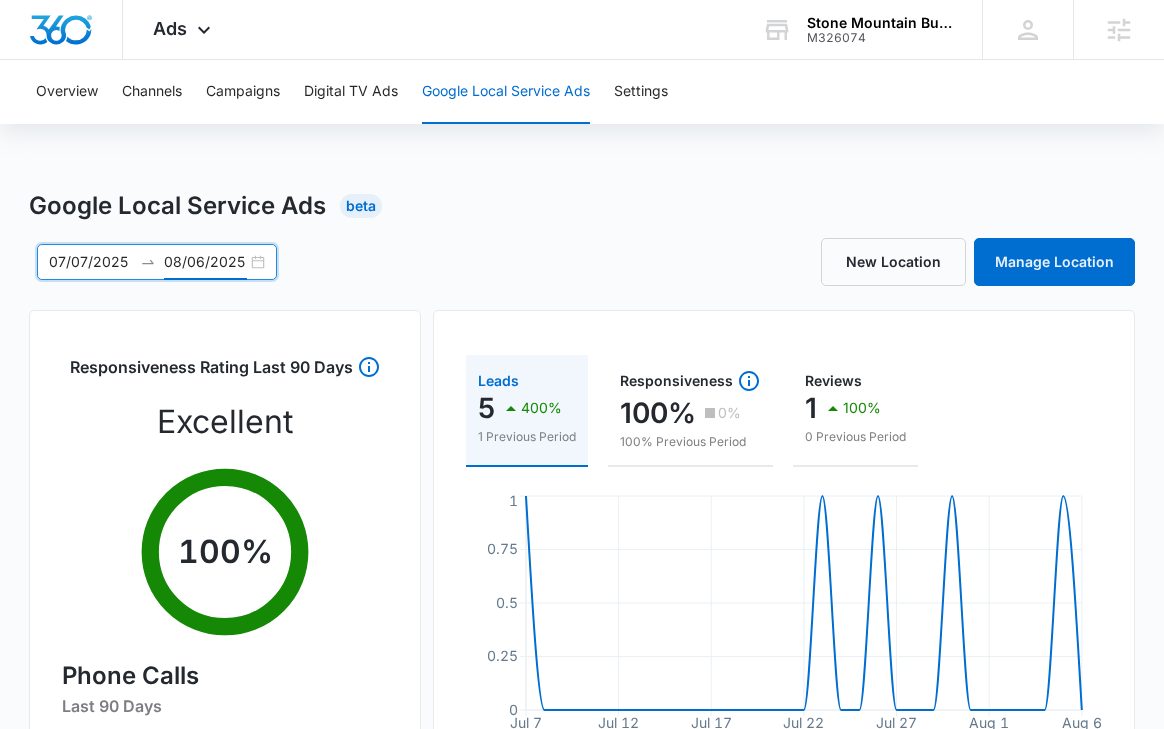 click on "Google Local Service Ads Beta" at bounding box center [582, 206] 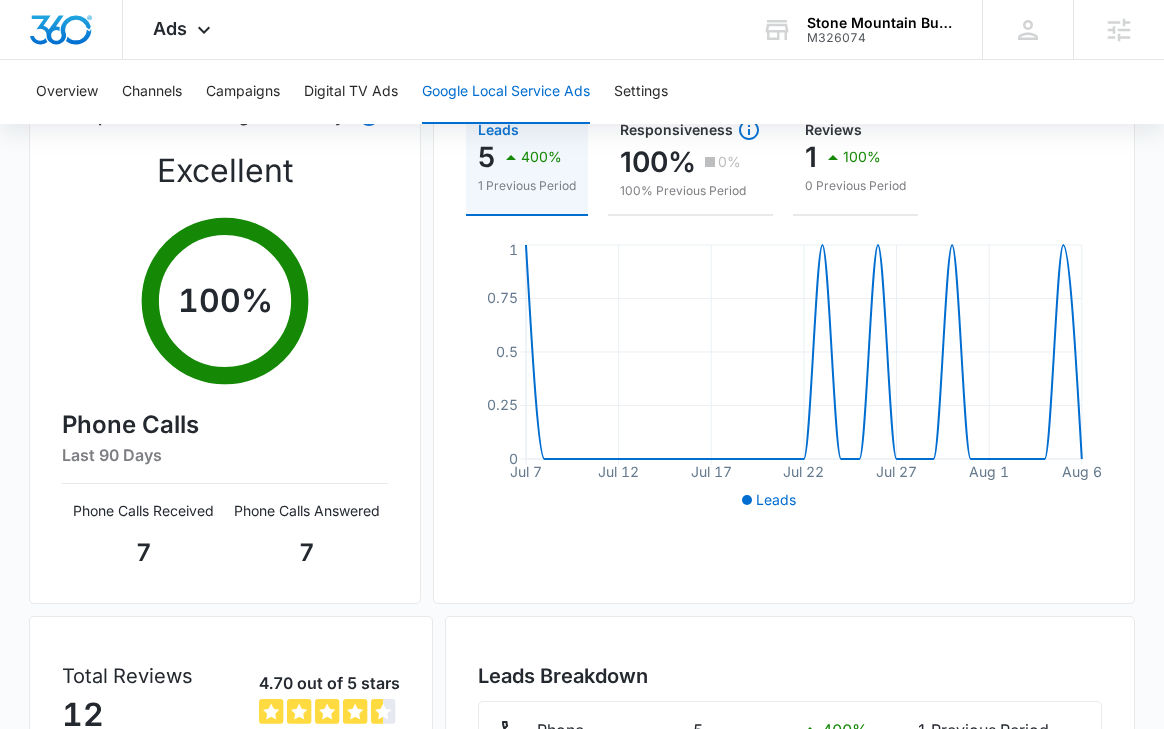 scroll, scrollTop: 267, scrollLeft: 0, axis: vertical 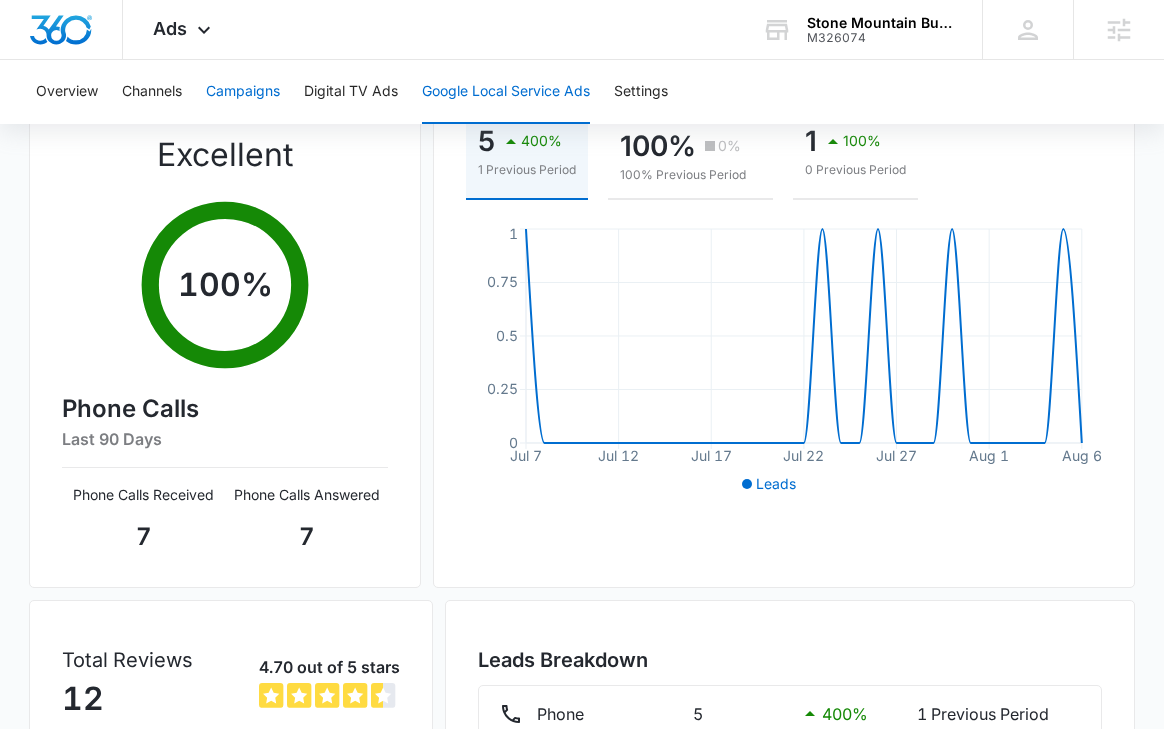 click on "Campaigns" at bounding box center [243, 92] 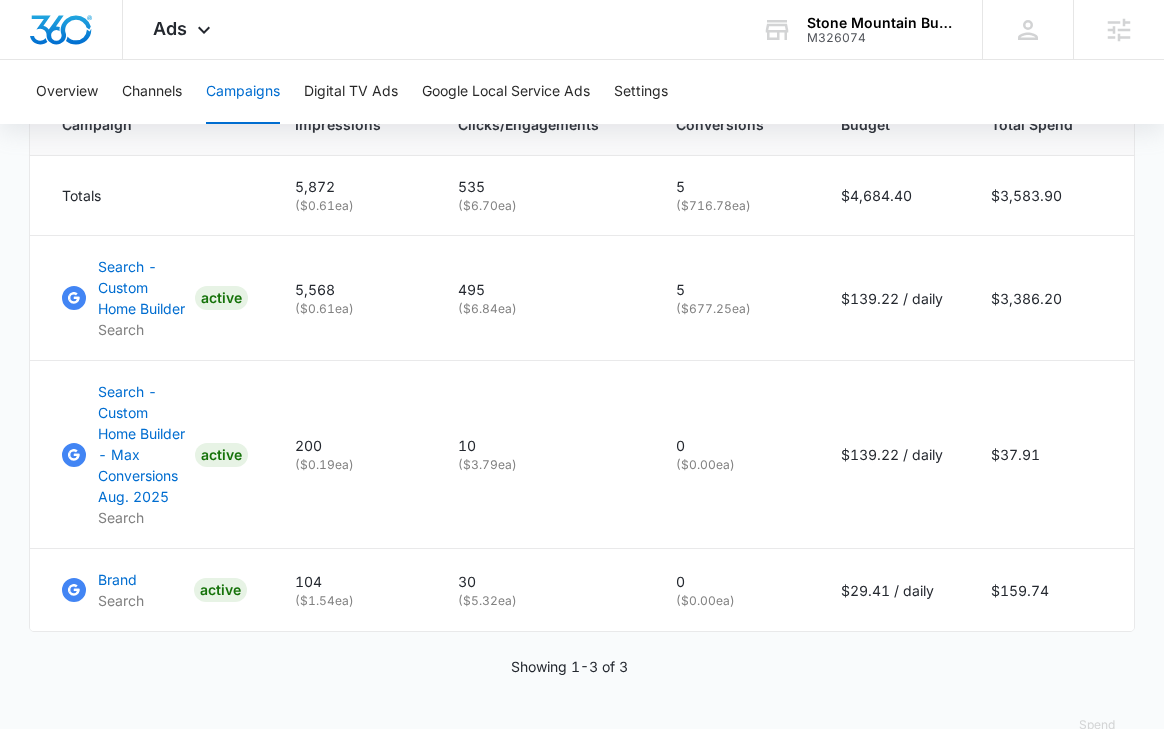 scroll, scrollTop: 894, scrollLeft: 0, axis: vertical 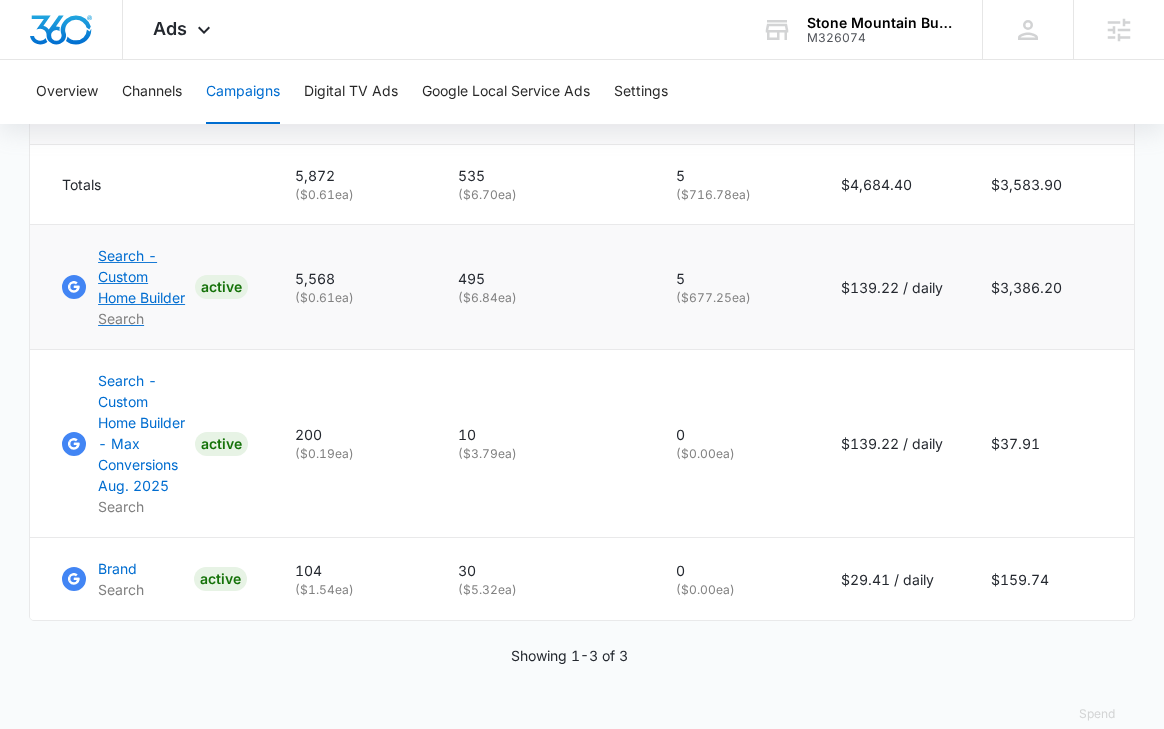 click on "Search - Custom Home Builder" at bounding box center [142, 276] 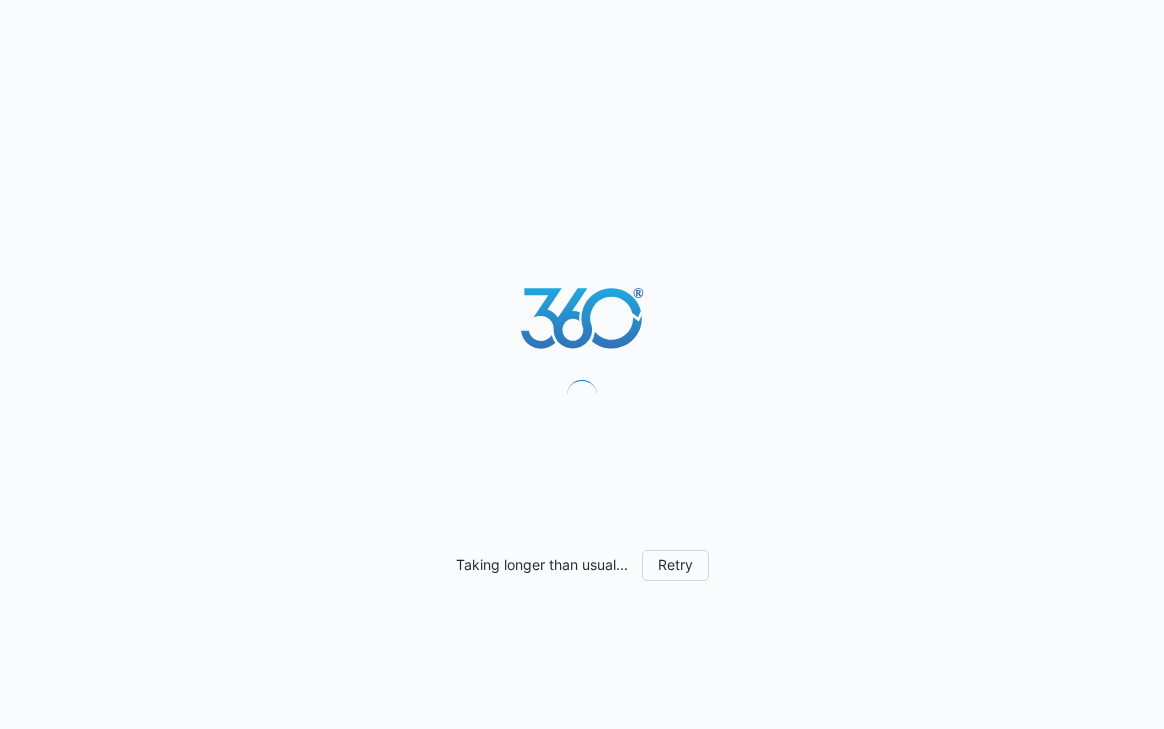 scroll, scrollTop: 0, scrollLeft: 0, axis: both 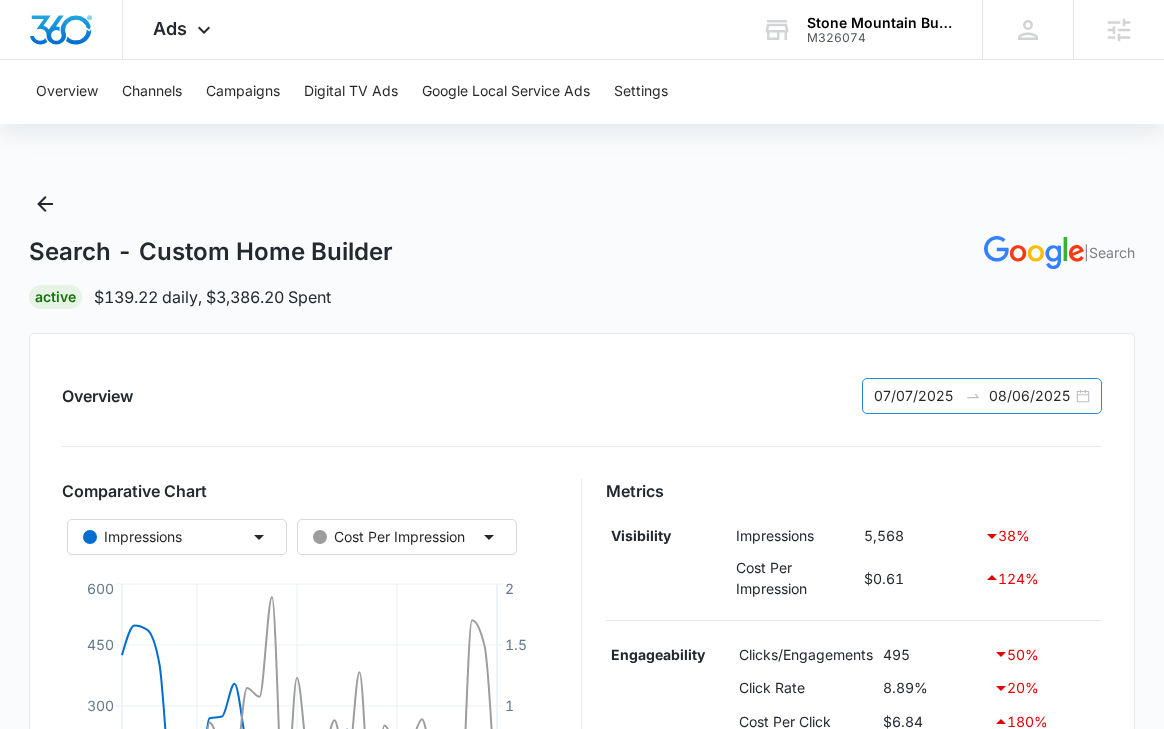 click on "08/06/2025" at bounding box center (1030, 396) 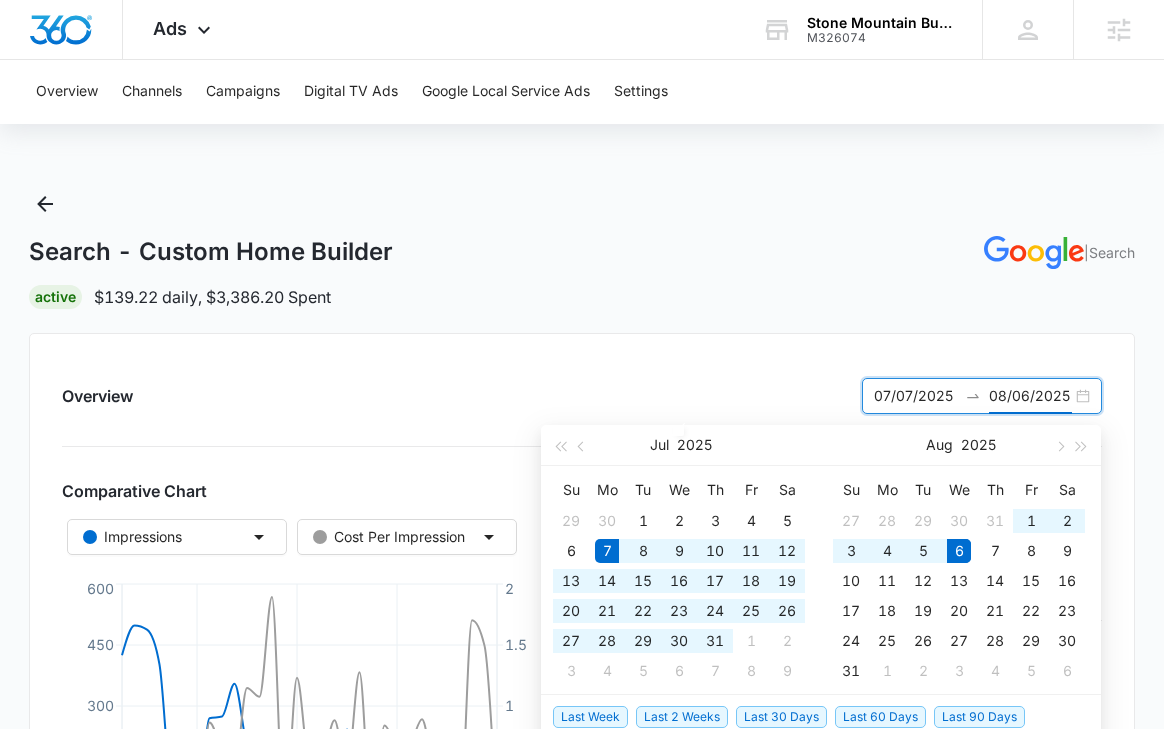 click on "Search - Custom Home Builder    |     Search Active $139.22   daily ,   $3,386.20 Spent Overview 07/07/2025 08/06/2025 Comparative Chart Impressions Cost Per Impression Jul 13 Jul 21 Jul 29 Aug 6 0 150 300 450 600 0 0.5 1 1.5 2   Impressions   Cost Per Impression Metrics Visibility Impressions 5,568 38 % Cost Per Impression $0.61 124 % Engageability Clicks/Engagements 495 50 % Click Rate 8.89% 20 % Cost Per Click $6.84 180 % Convertibility Conversions 5 50 % Conversion Rate 1.01% 0.0 % Cost Per Conversion $677.25 179 % Jul 2025 Su Mo Tu We Th Fr Sa 29 30 1 2 3 4 5 6 7 8 9 10 11 12 13 14 15 16 17 18 19 20 21 22 23 24 25 26 27 28 29 30 31 1 2 3 4 5 6 Aug 2025 Su Mo Tu We Th Fr Sa 27 28 29 30 31 1 2 3 4 5 6 7 8 9 10 11 12 13 14 15 16 17 18 19 20 21 22 23 24 25 26 27 28 29 30 31 1 2 3 4 5 6 Last  Week Last 2 Weeks Last 30 Days Last 60 Days Last 90 Days Last 180 Days Month to Date Year to Date Ad Groups Keywords Search Terms Ads Ad Groups Filters Ad Group Name Impressions Clicks/Engagements Conversions" at bounding box center [582, 859] 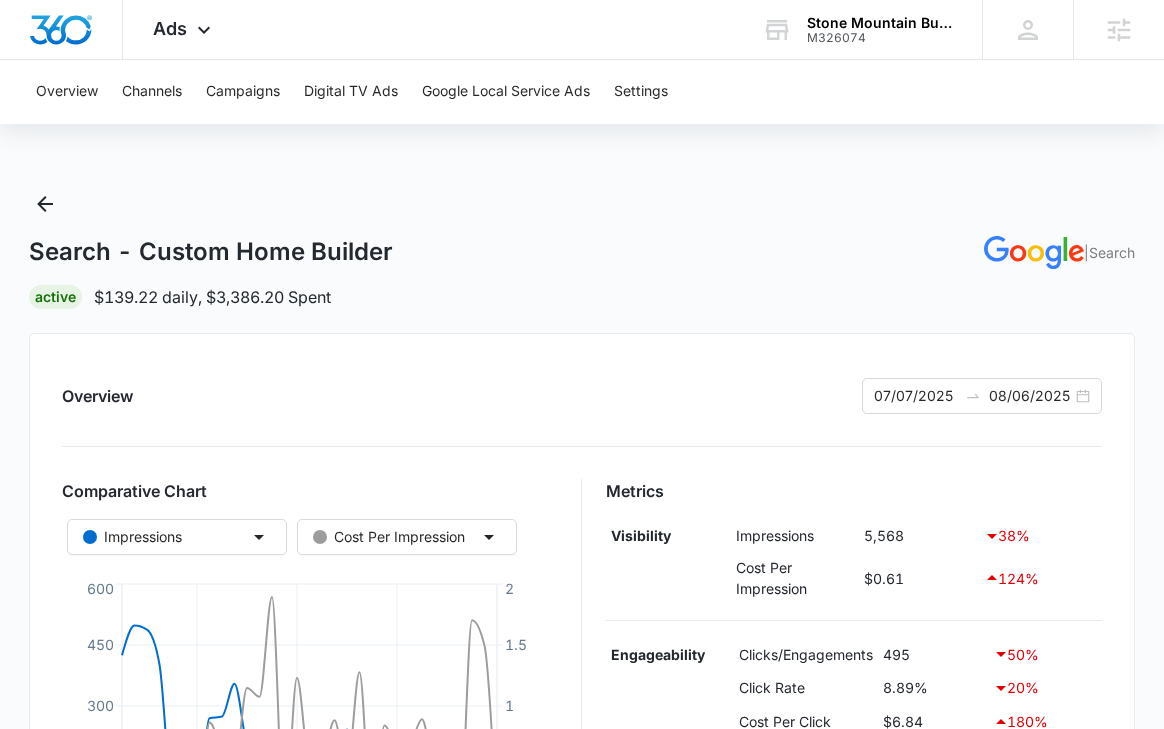 scroll, scrollTop: 826, scrollLeft: 0, axis: vertical 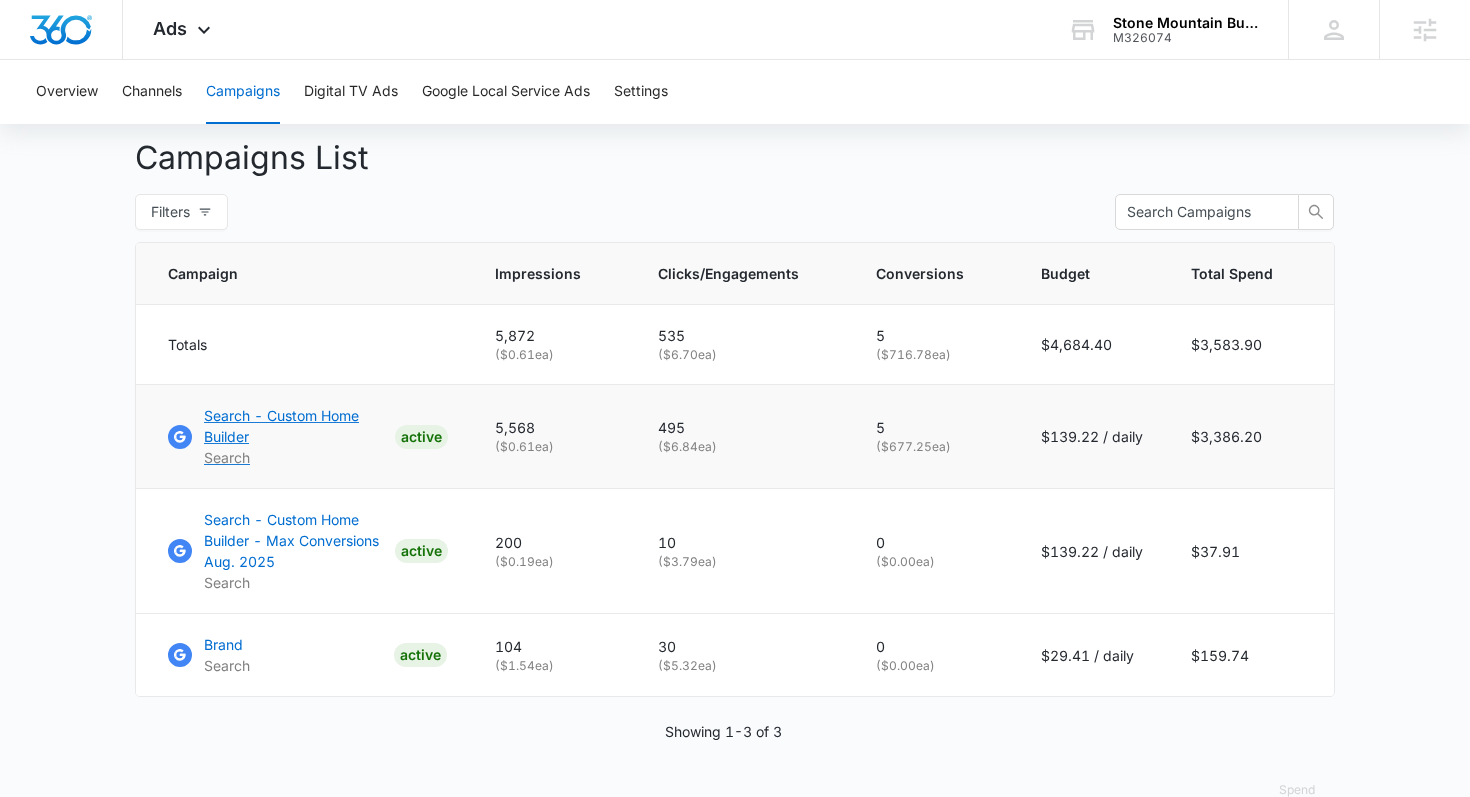click on "Search - Custom Home Builder" at bounding box center [295, 426] 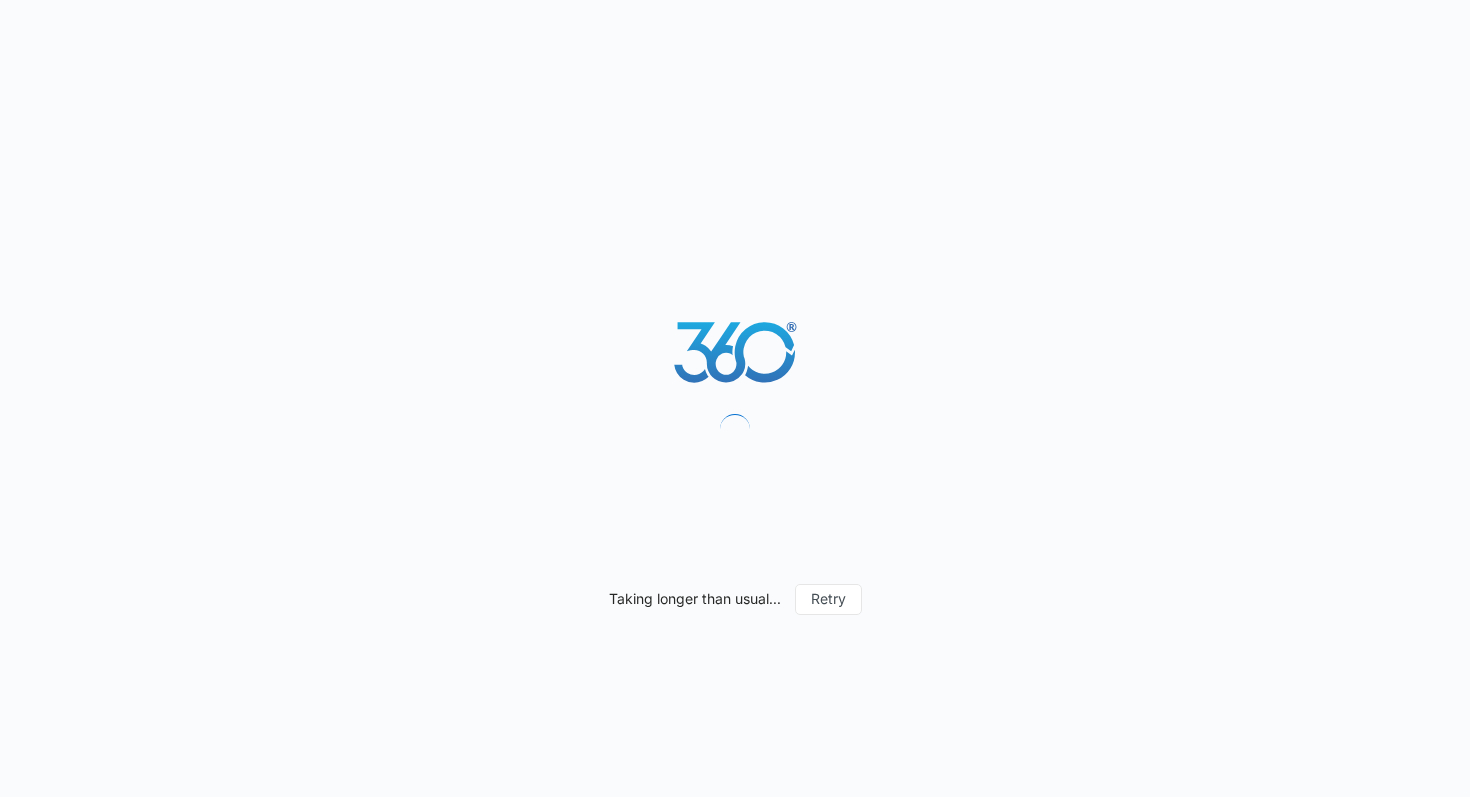 scroll, scrollTop: 0, scrollLeft: 0, axis: both 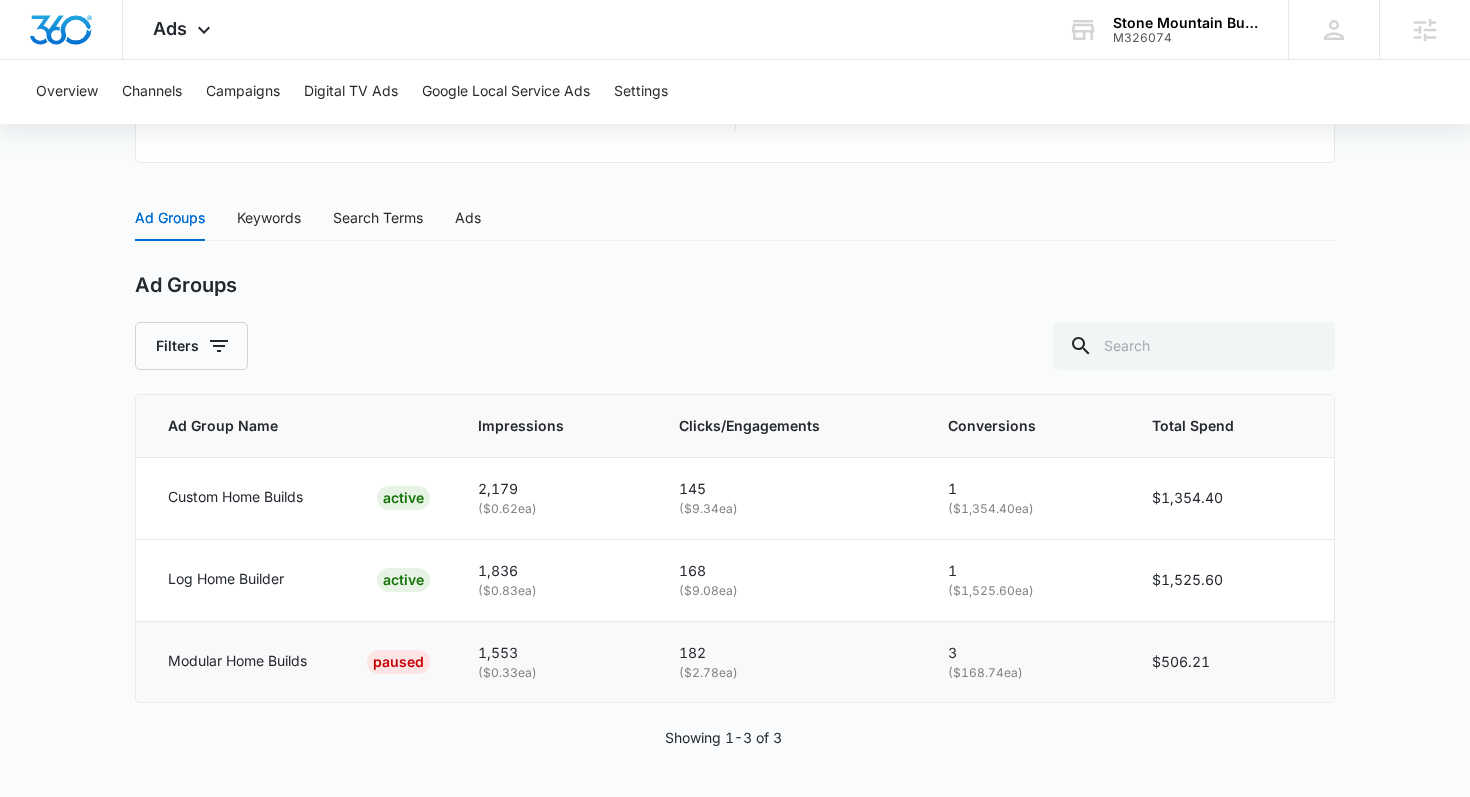 drag, startPoint x: 751, startPoint y: 682, endPoint x: 649, endPoint y: 672, distance: 102.48902 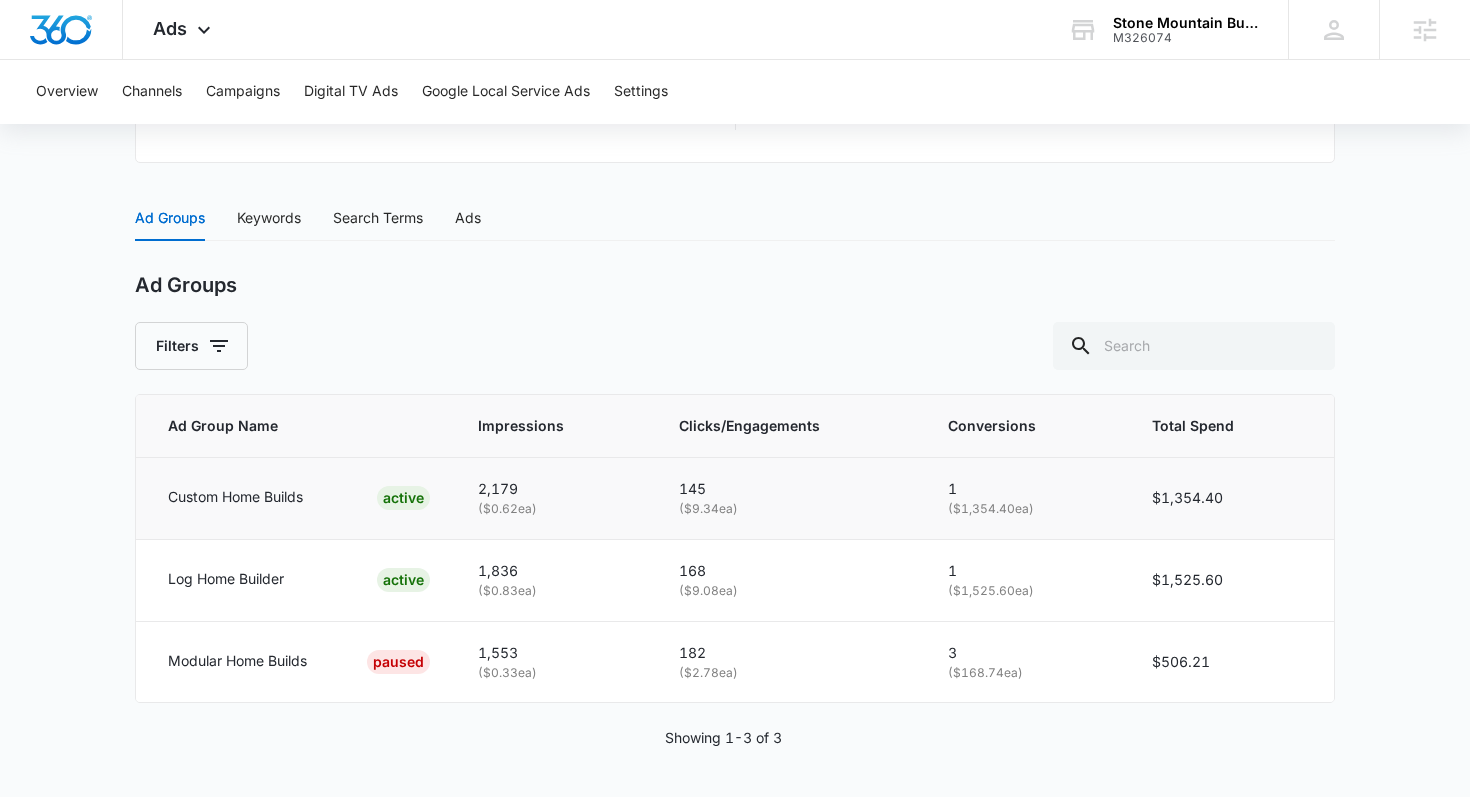 drag, startPoint x: 750, startPoint y: 506, endPoint x: 659, endPoint y: 506, distance: 91 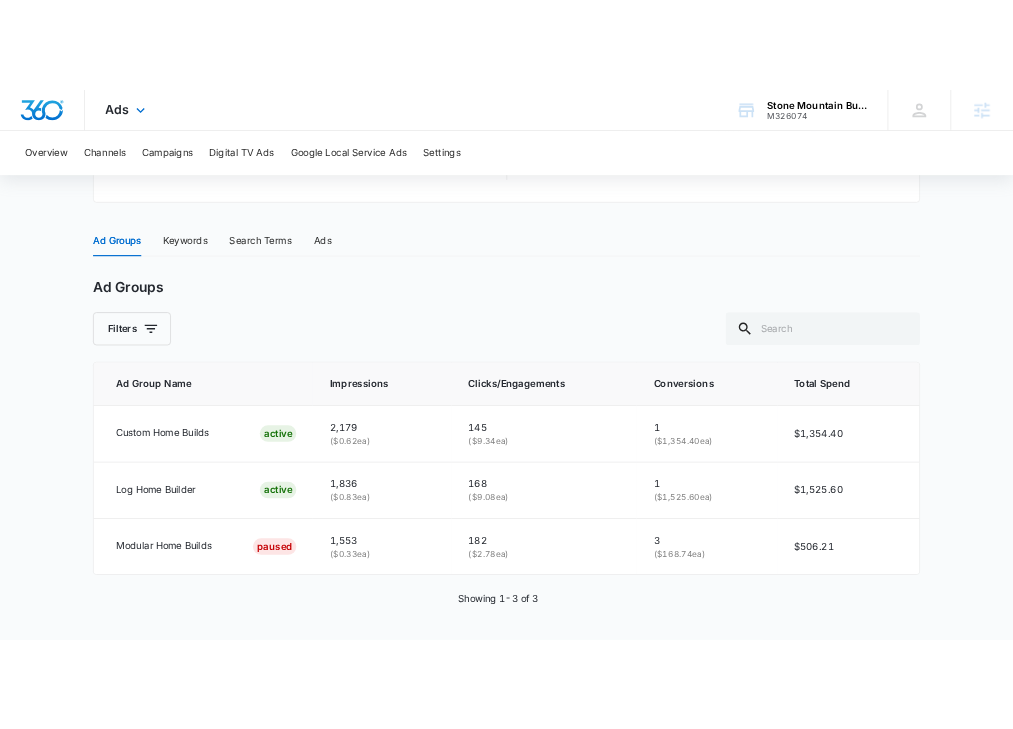scroll, scrollTop: 818, scrollLeft: 0, axis: vertical 